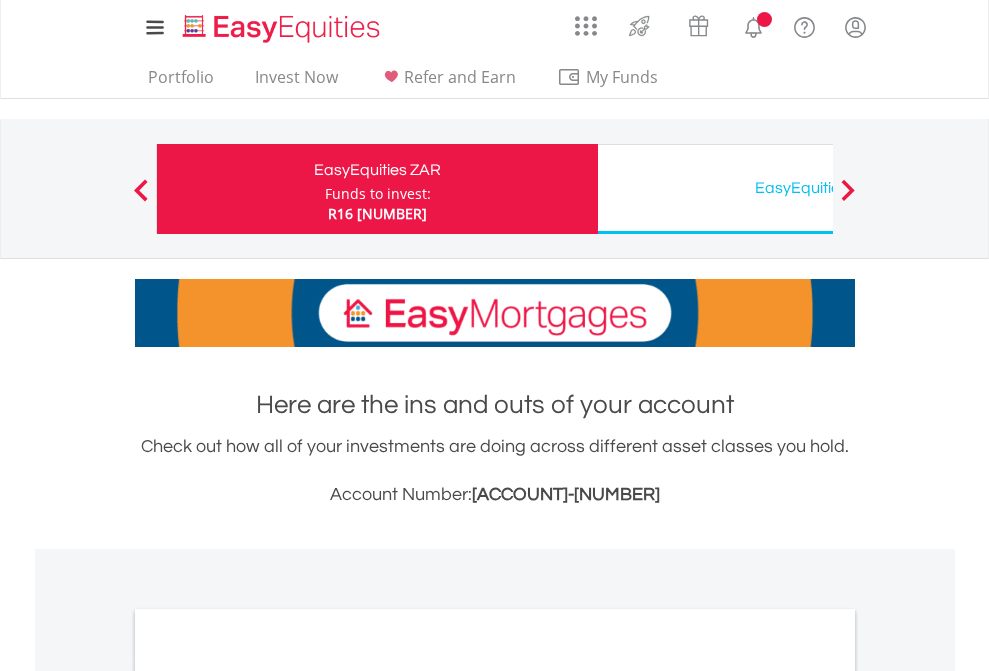 scroll, scrollTop: 0, scrollLeft: 0, axis: both 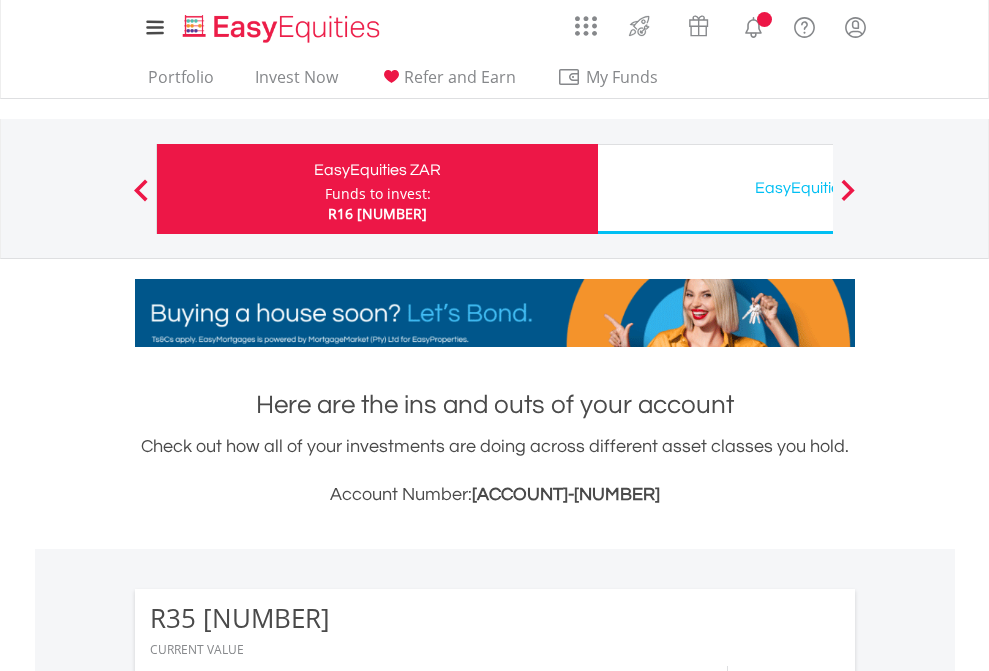 click on "Funds to invest:" at bounding box center [378, 194] 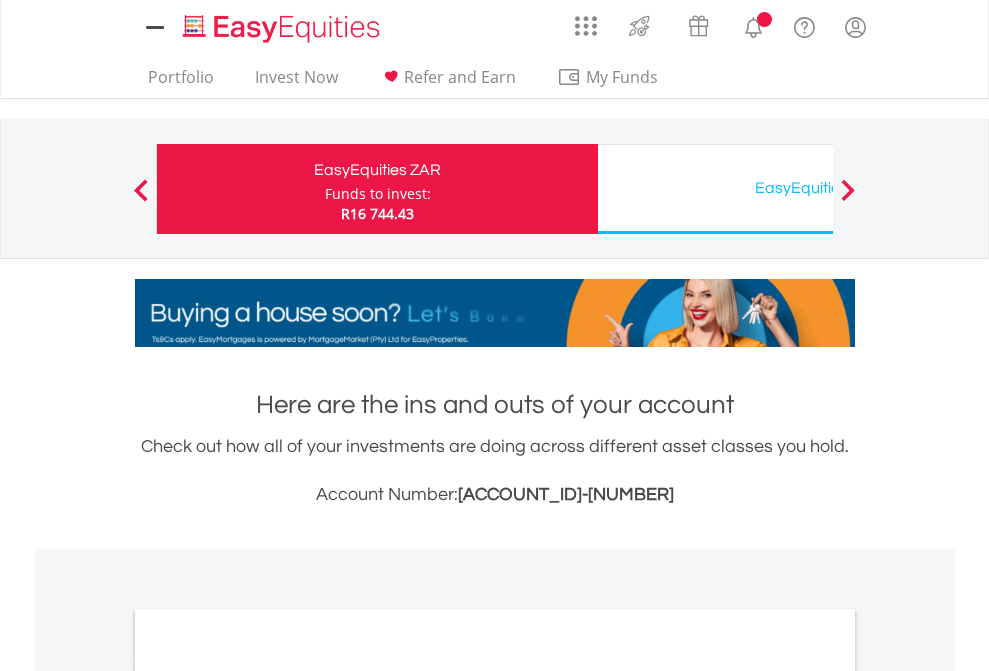 scroll, scrollTop: 0, scrollLeft: 0, axis: both 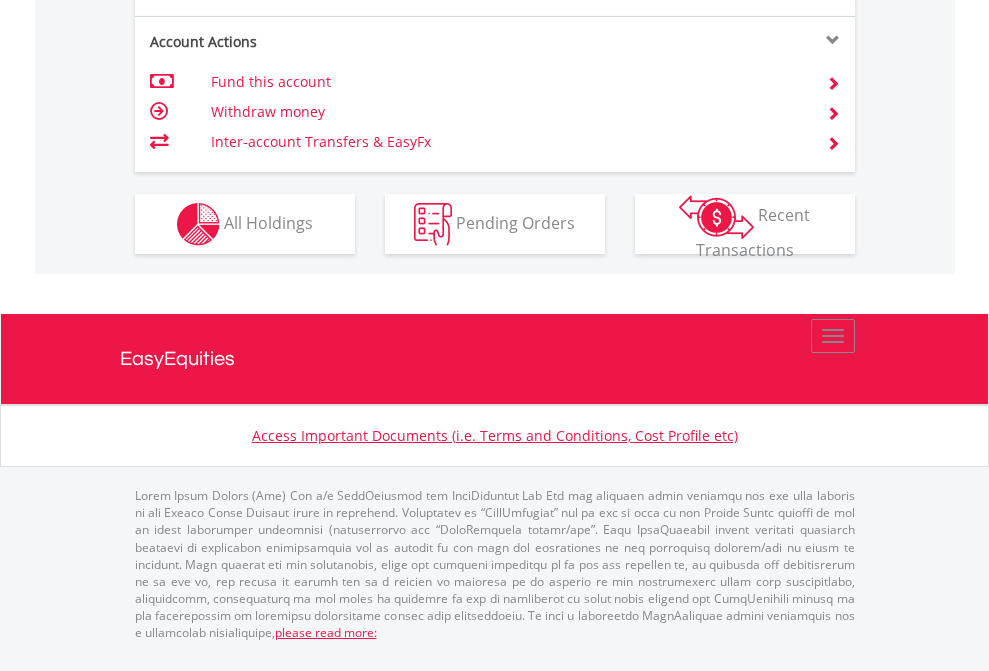 click on "Investment types" at bounding box center (706, -337) 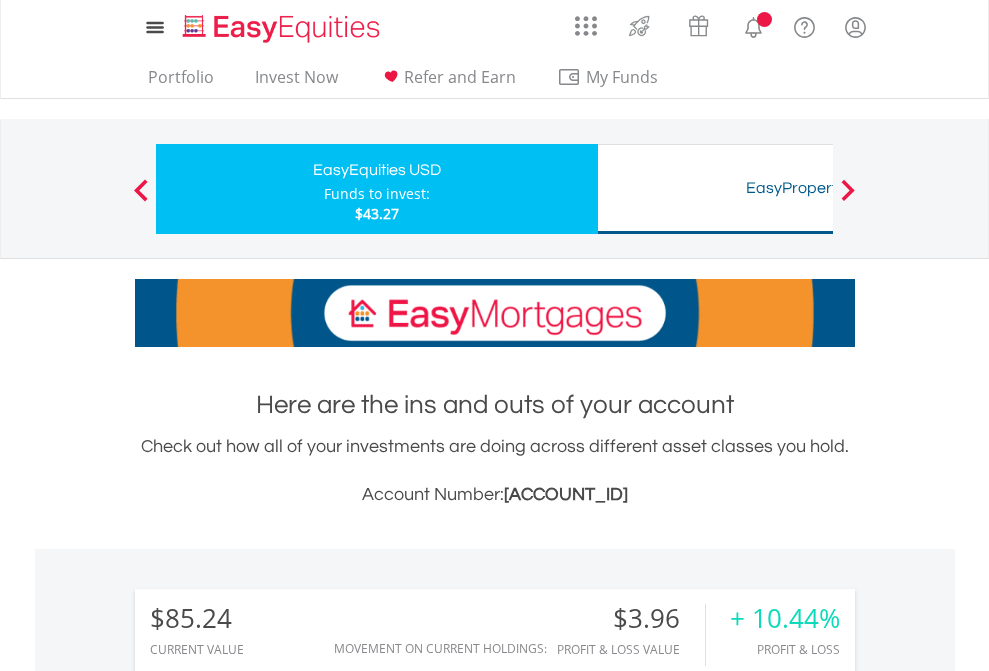 scroll, scrollTop: 0, scrollLeft: 0, axis: both 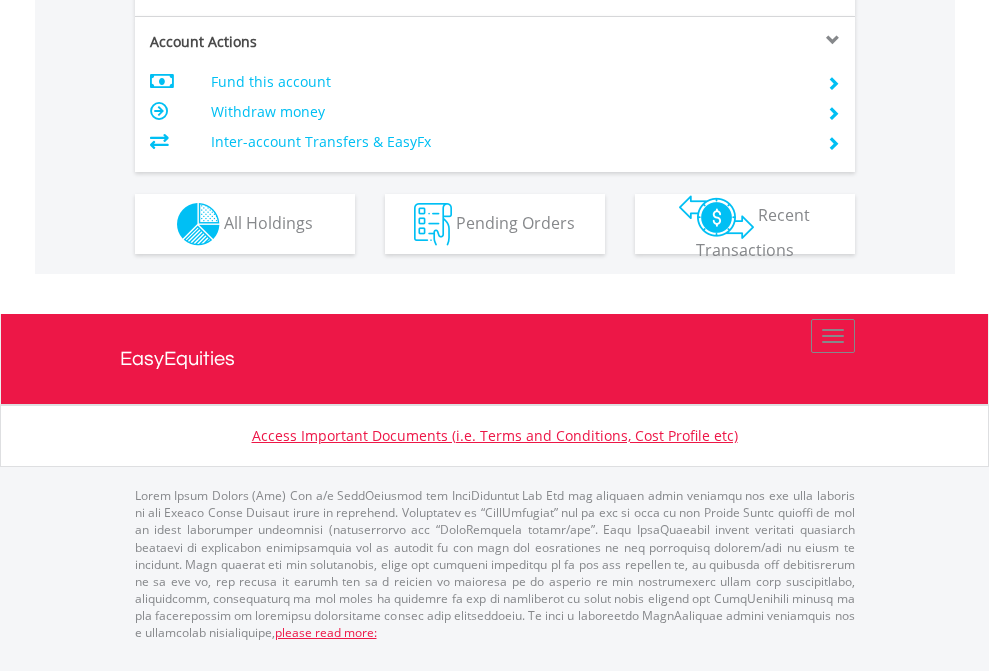 click on "Investment types" at bounding box center [706, -337] 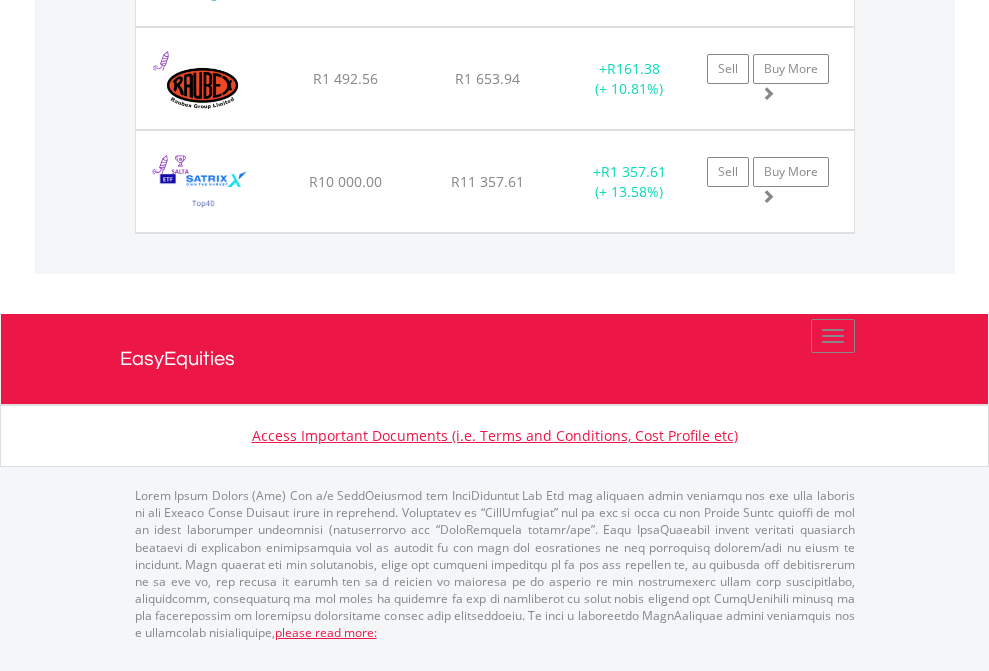 scroll, scrollTop: 2345, scrollLeft: 0, axis: vertical 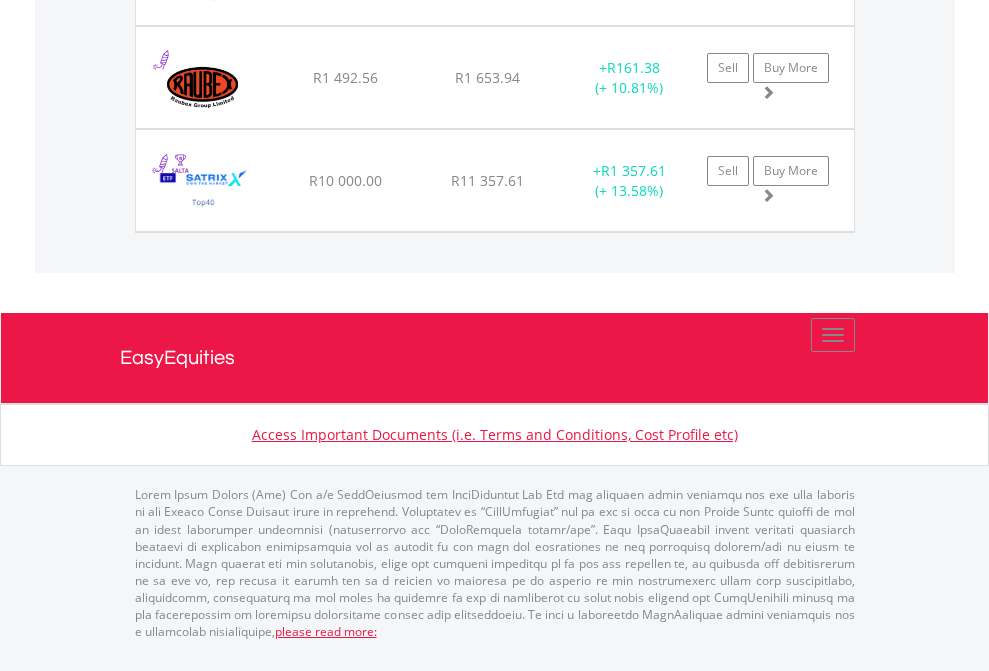 click on "EasyEquities USD" at bounding box center [818, -1974] 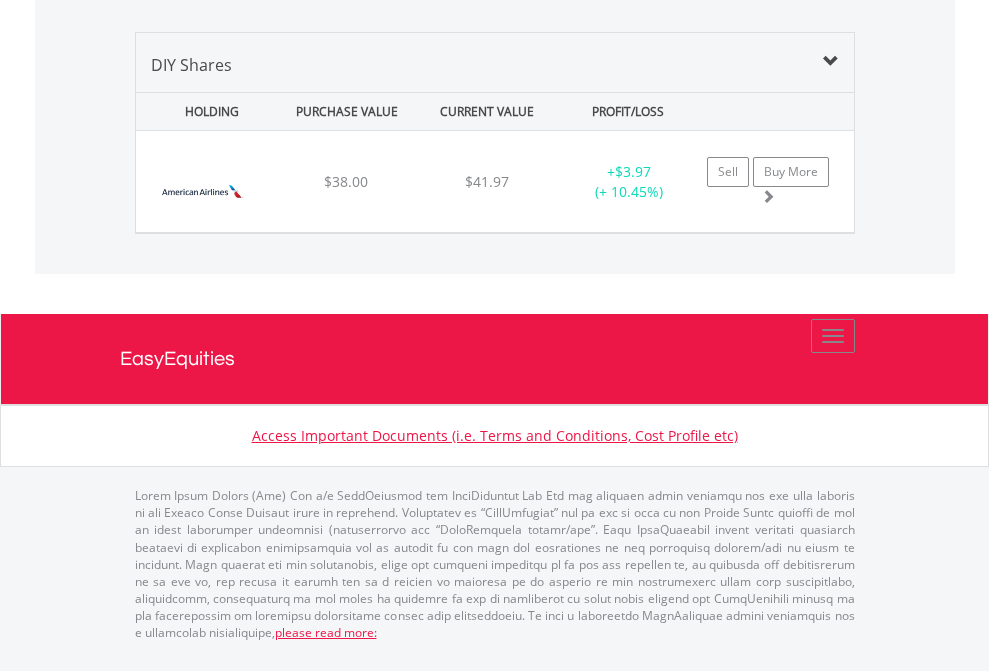 scroll, scrollTop: 2225, scrollLeft: 0, axis: vertical 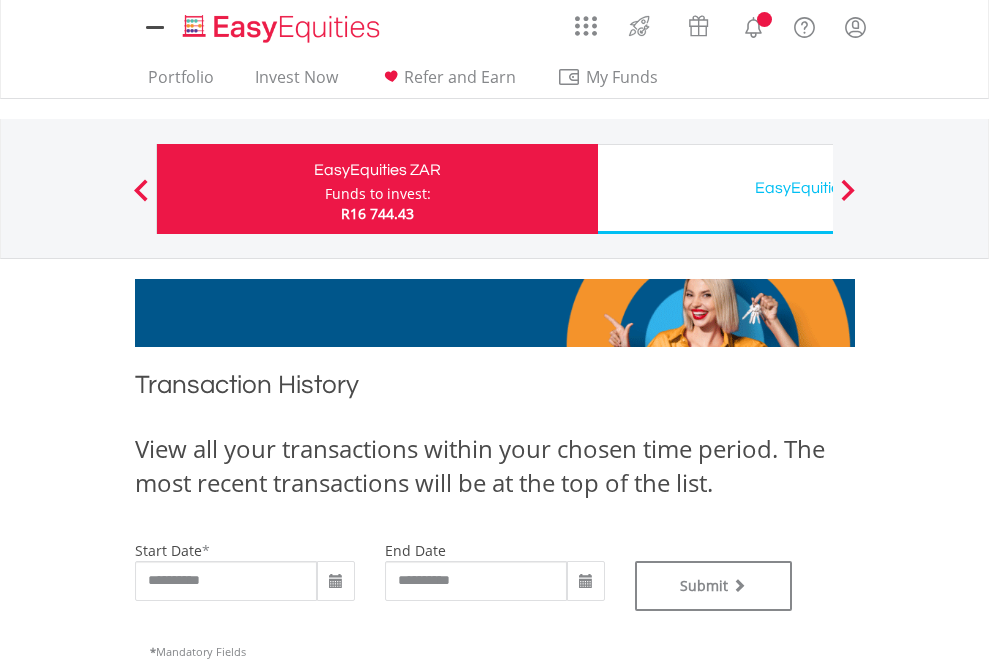 click on "EasyEquities USD" at bounding box center (818, 188) 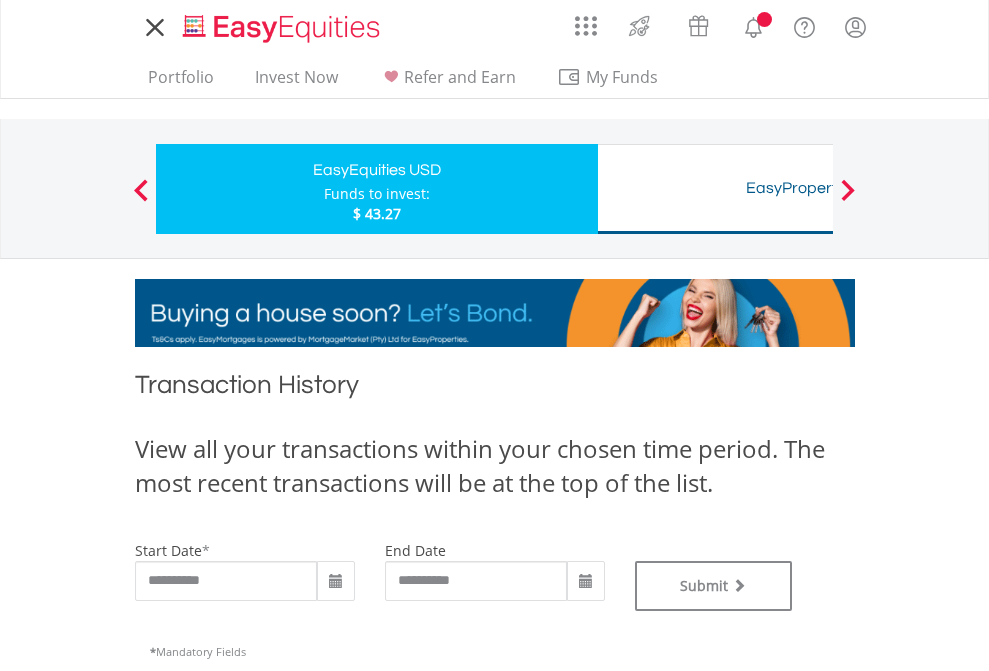 scroll, scrollTop: 811, scrollLeft: 0, axis: vertical 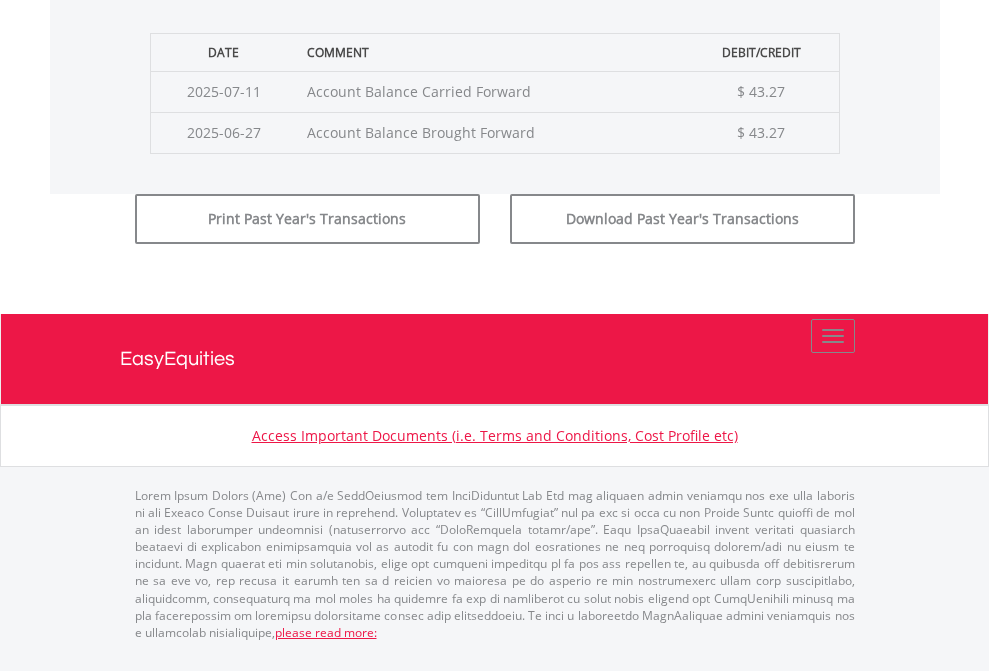 click on "Submit" at bounding box center (714, -183) 